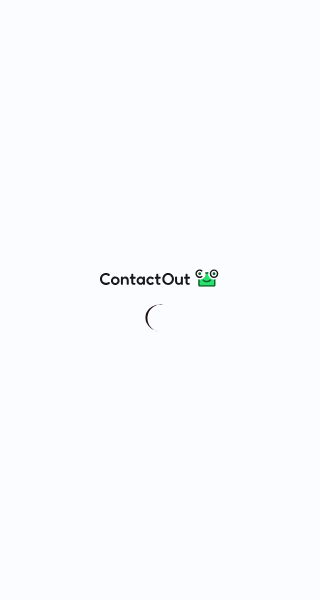 scroll, scrollTop: 0, scrollLeft: 0, axis: both 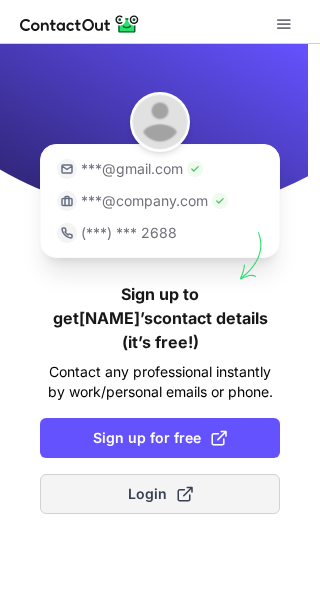 click on "Login" at bounding box center [160, 494] 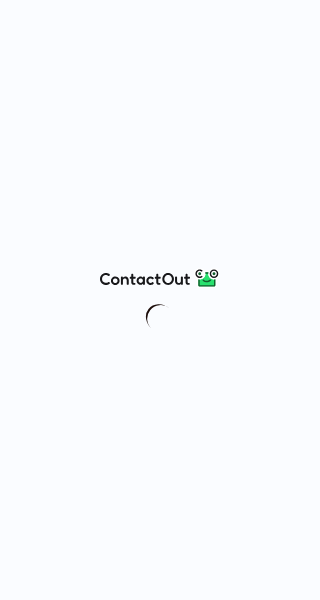 scroll, scrollTop: 0, scrollLeft: 0, axis: both 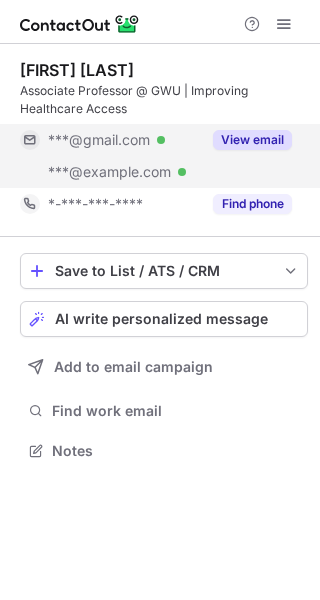 click on "View email" at bounding box center (252, 140) 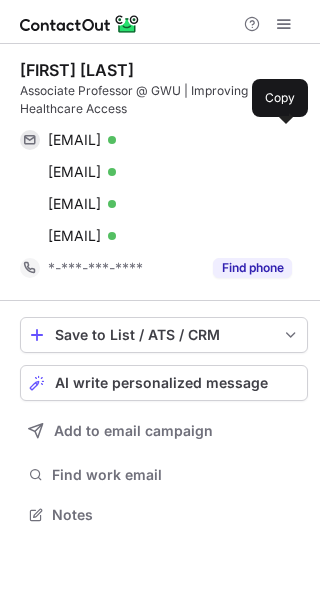 scroll, scrollTop: 10, scrollLeft: 10, axis: both 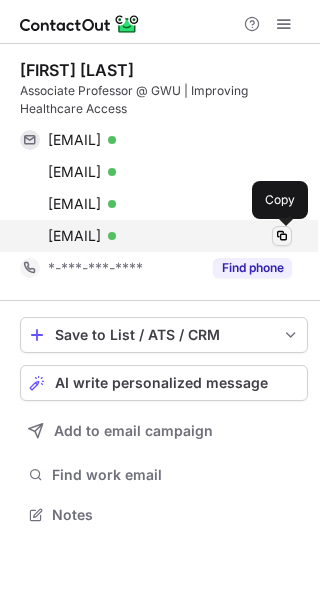 click at bounding box center [282, 236] 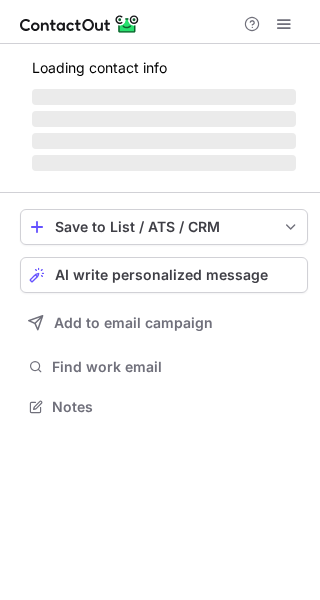 scroll, scrollTop: 0, scrollLeft: 0, axis: both 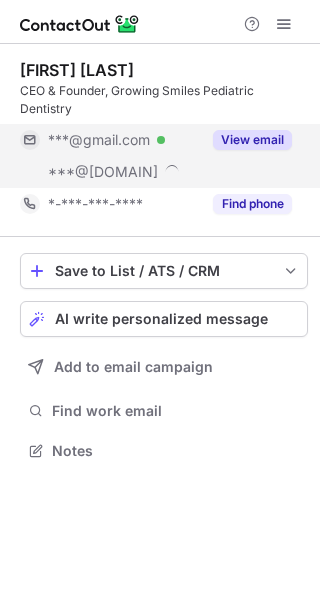click on "View email" at bounding box center (252, 140) 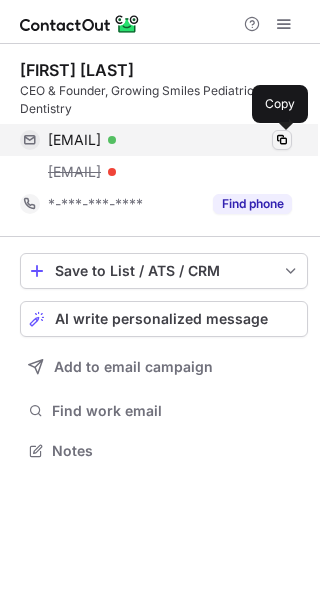 click at bounding box center (282, 140) 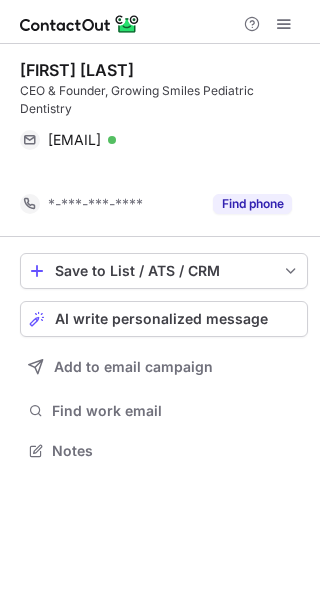 scroll, scrollTop: 405, scrollLeft: 320, axis: both 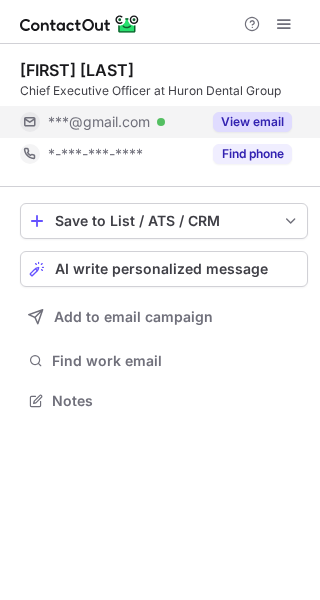 click on "View email" at bounding box center (252, 122) 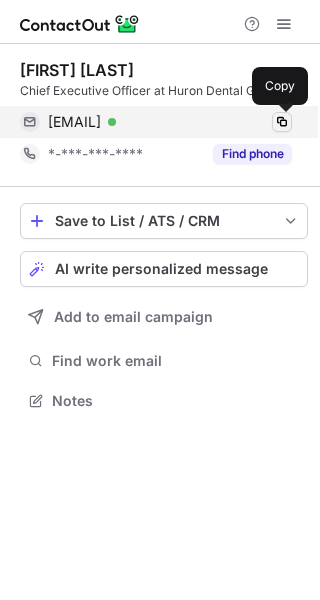 click at bounding box center (282, 122) 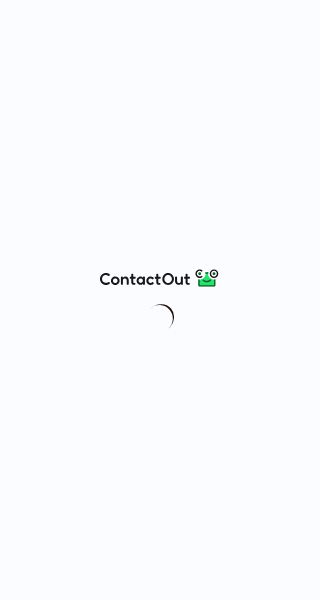 scroll, scrollTop: 0, scrollLeft: 0, axis: both 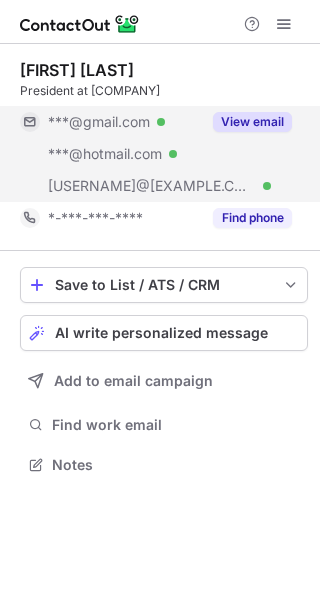 click on "View email" at bounding box center (252, 122) 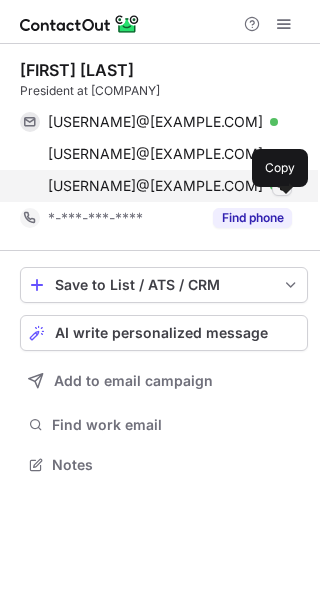 click at bounding box center (282, 186) 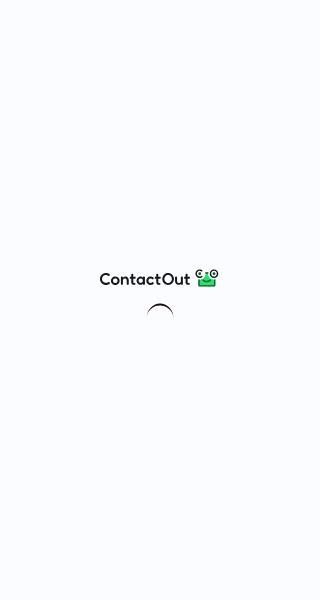 scroll, scrollTop: 0, scrollLeft: 0, axis: both 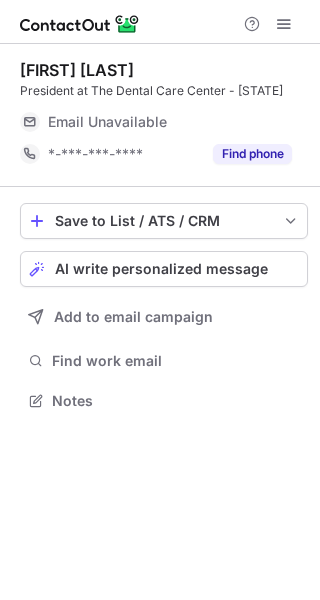 click on "Email Unavailable" at bounding box center (170, 122) 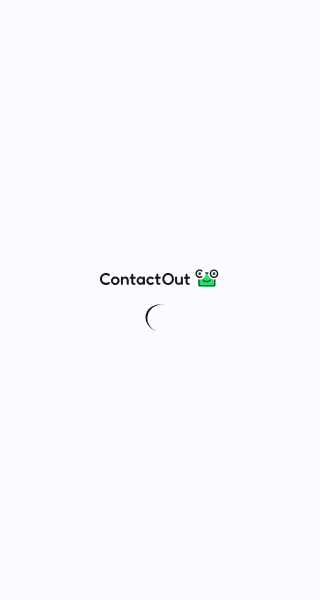 scroll, scrollTop: 0, scrollLeft: 0, axis: both 